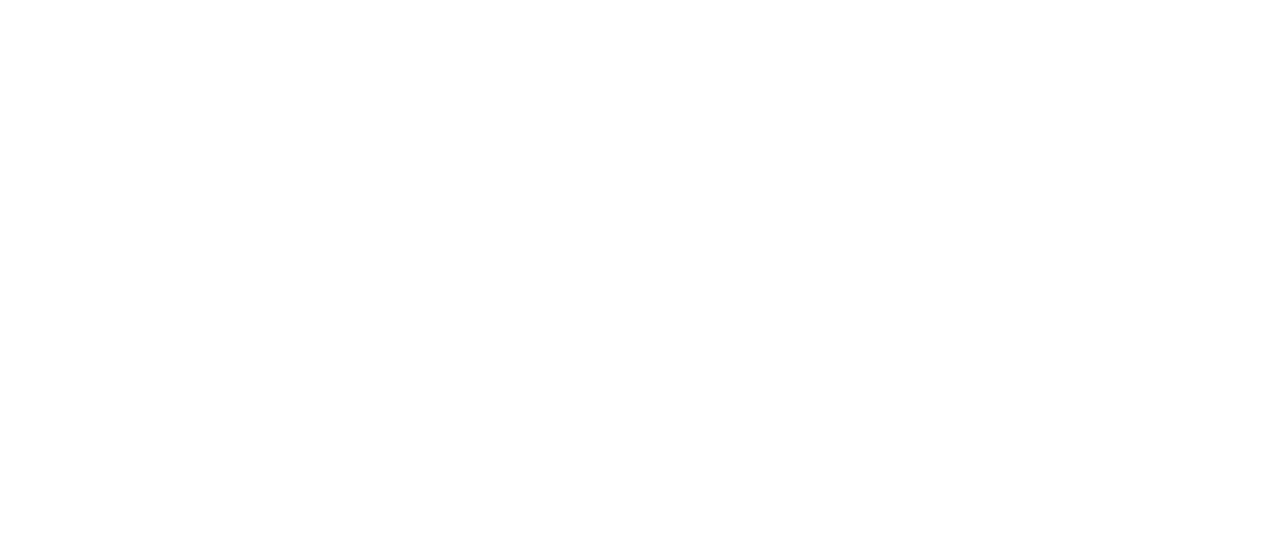 scroll, scrollTop: 0, scrollLeft: 0, axis: both 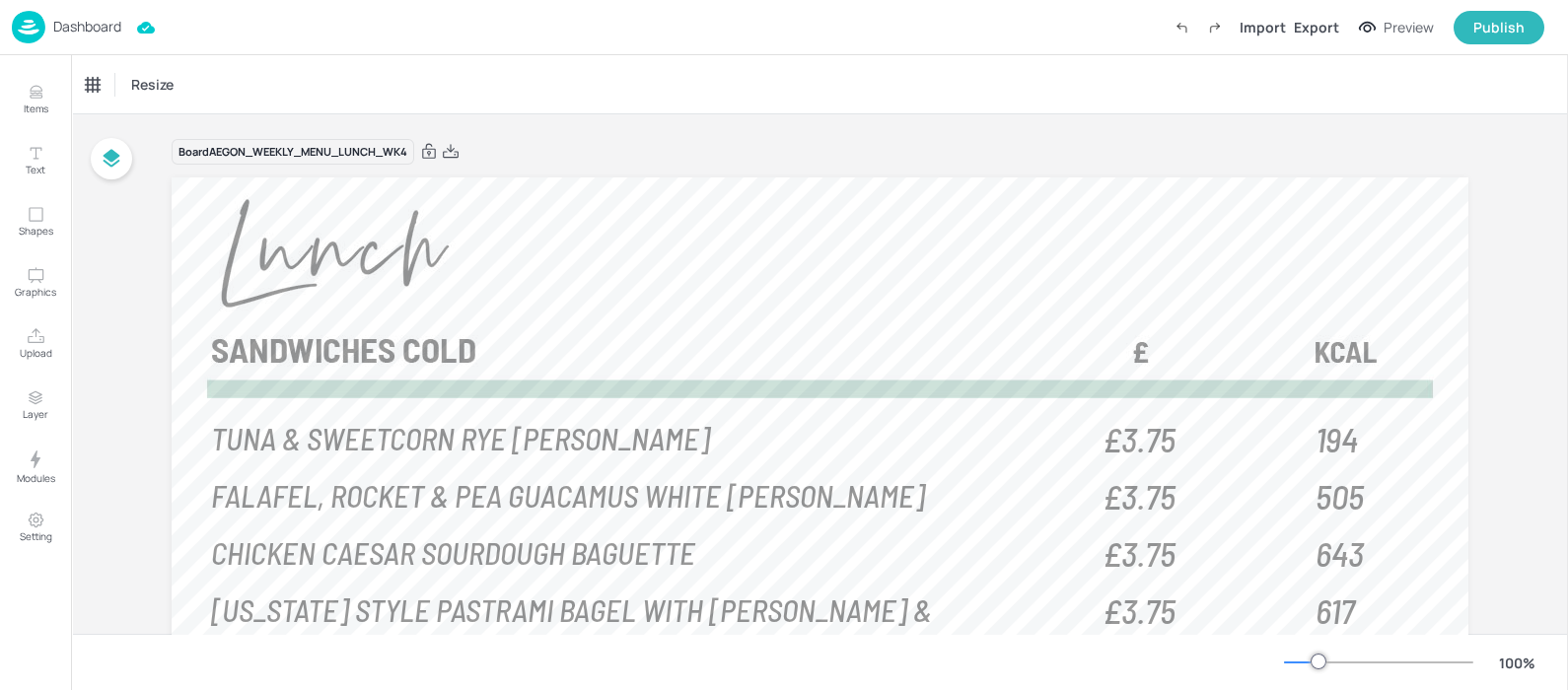 click on "Dashboard Import Export Preview Publish" at bounding box center [778, 27] 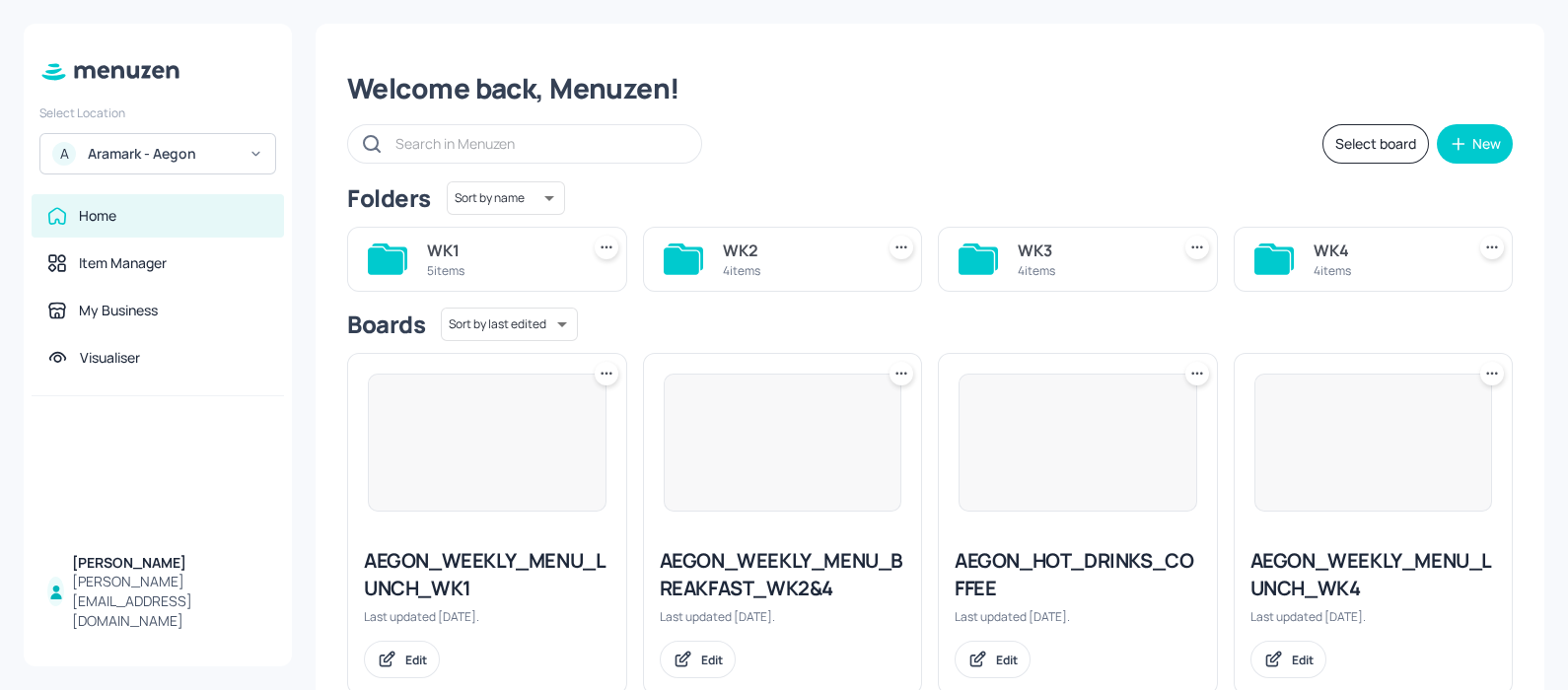 click on "WK1" at bounding box center (499, 250) 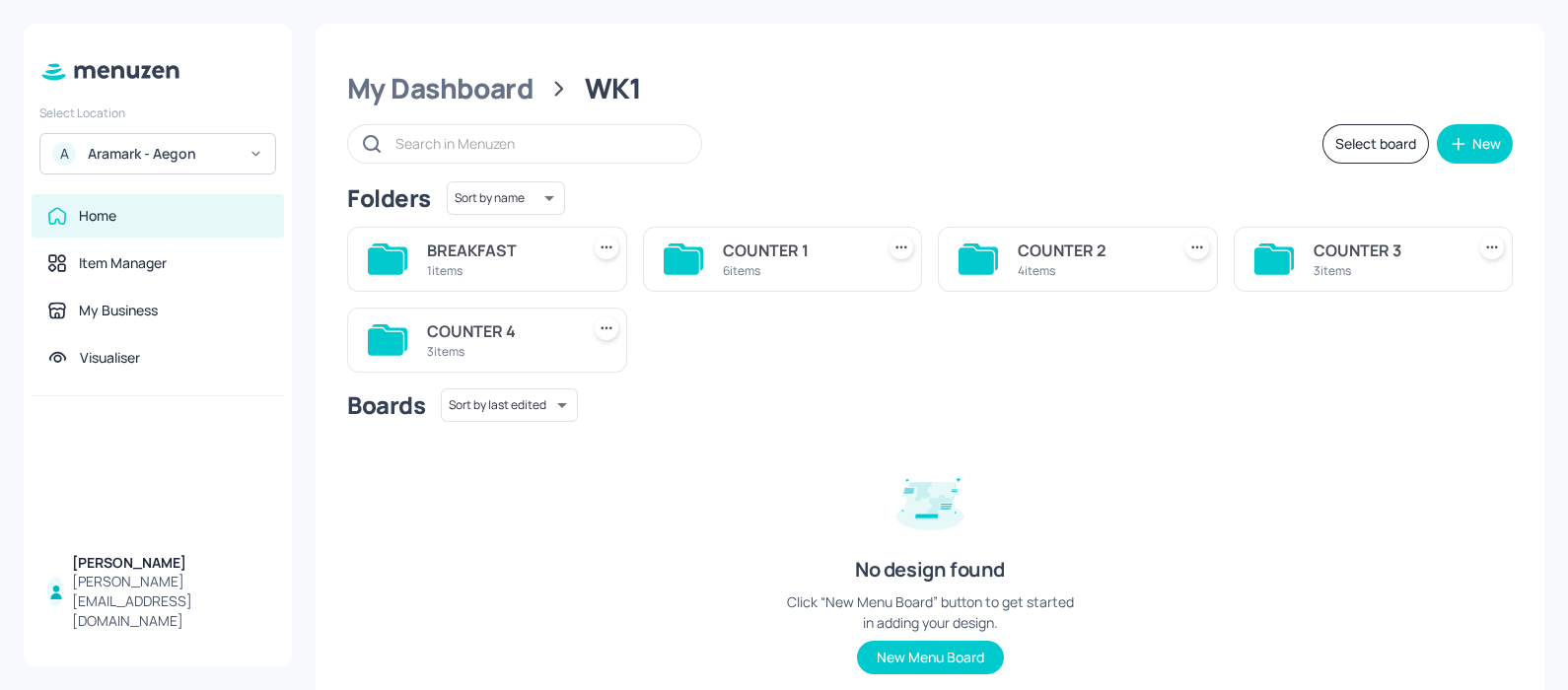 click on "COUNTER 3 3  items" at bounding box center (1374, 259) 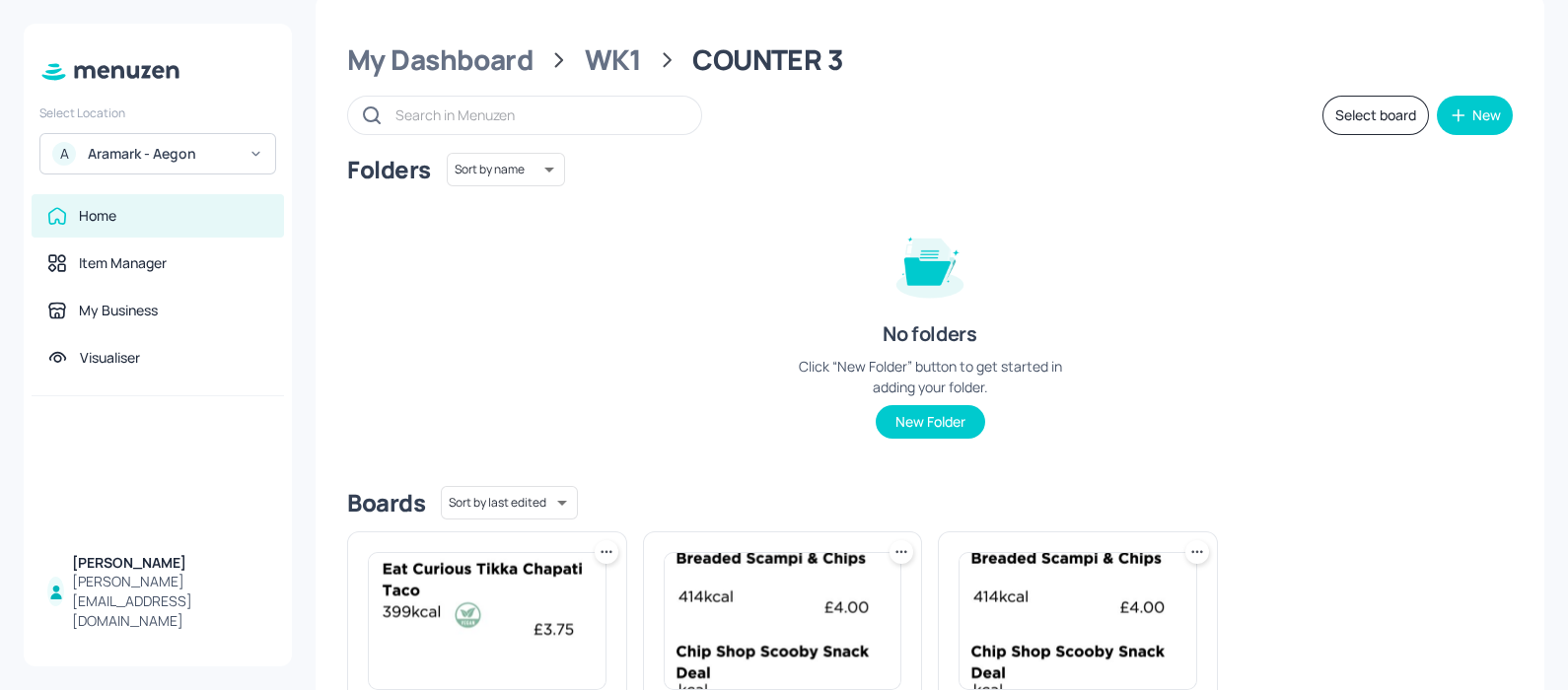 scroll, scrollTop: 258, scrollLeft: 0, axis: vertical 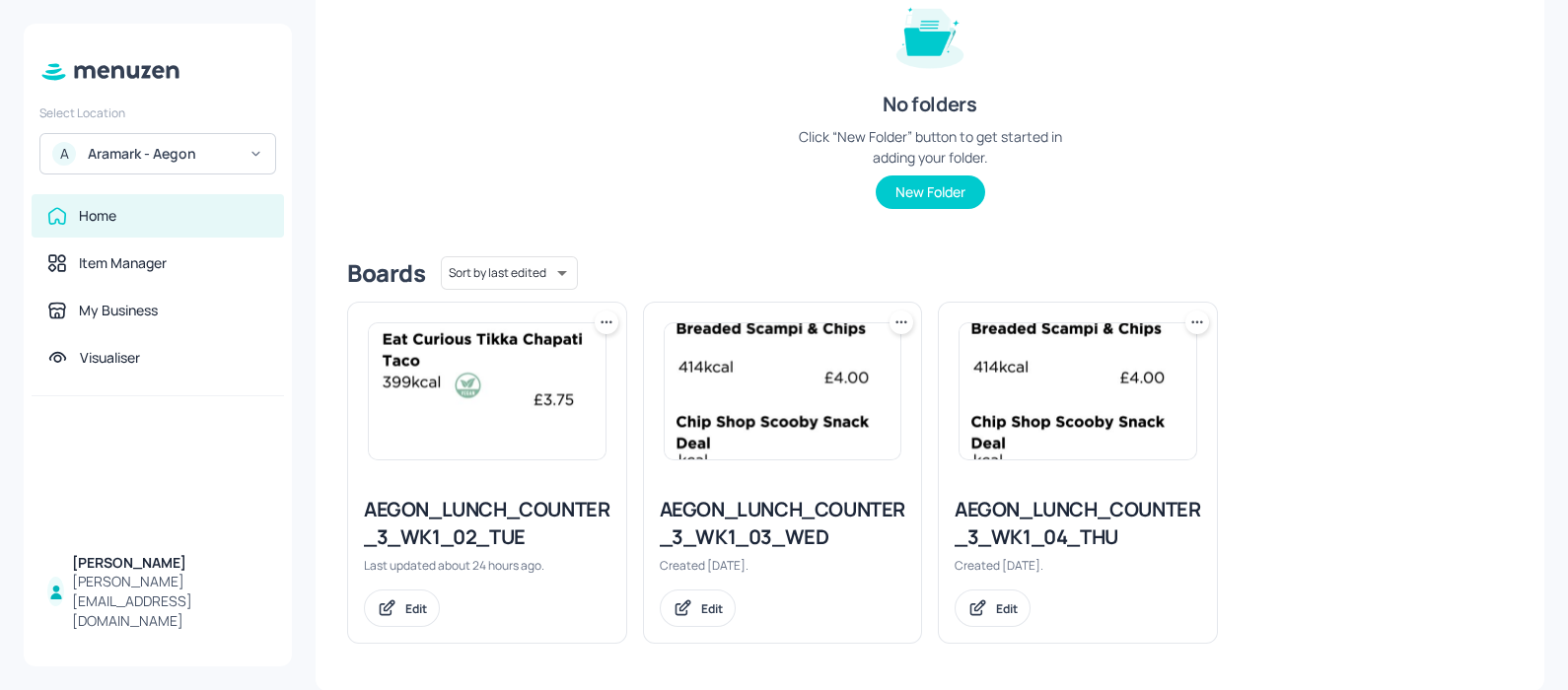 click on "AEGON_LUNCH_COUNTER_3_WK1_03_WED" at bounding box center [783, 523] 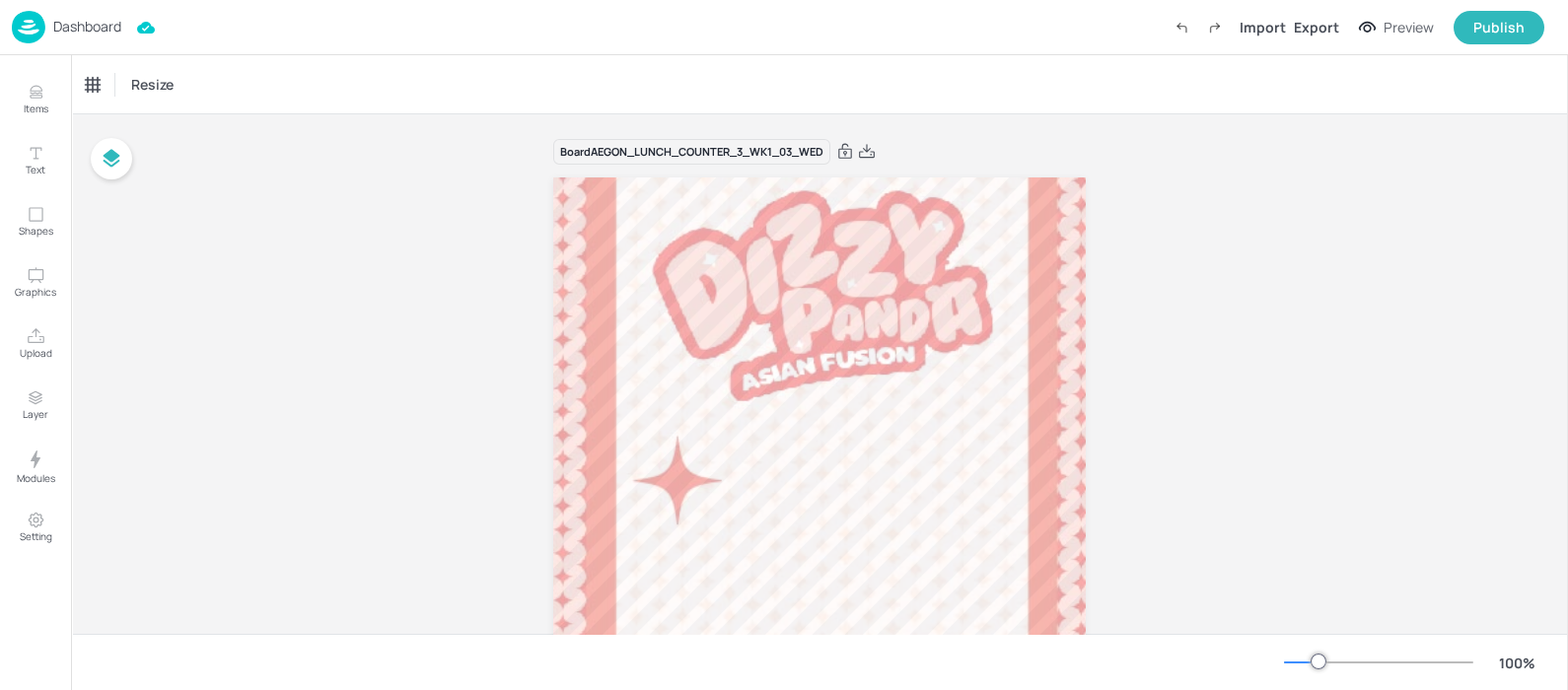 scroll, scrollTop: 307, scrollLeft: 0, axis: vertical 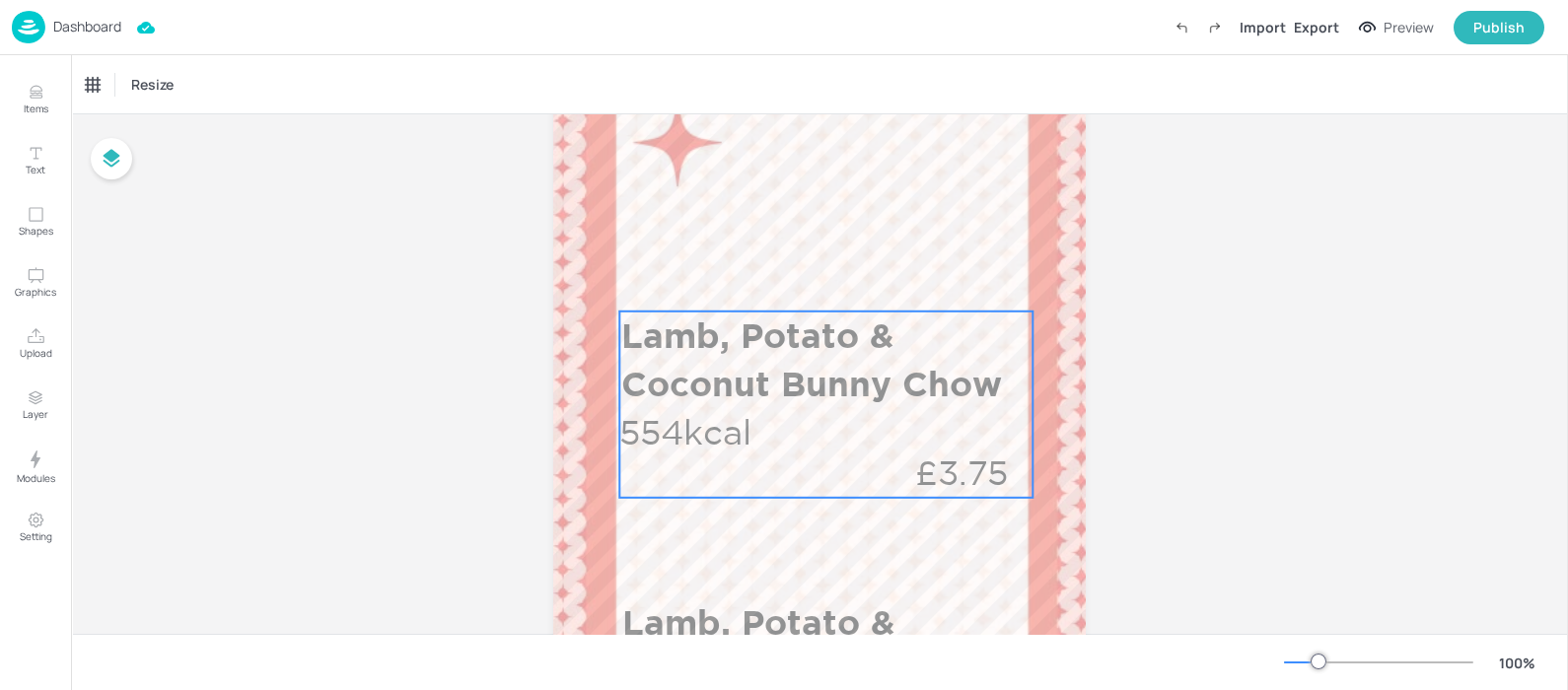 click on "Lamb, Potato & Coconut Bunny Chow" at bounding box center [812, 359] 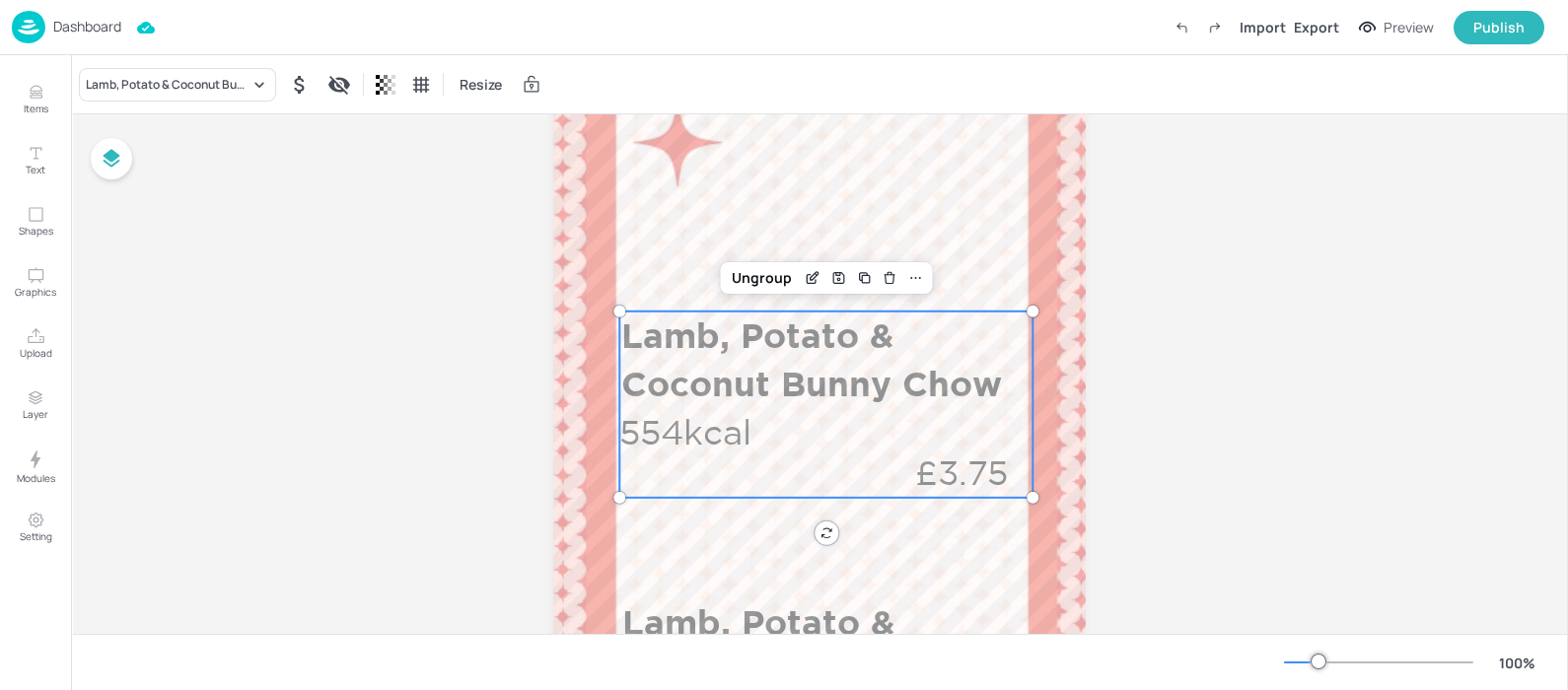 click on "Lamb, Potato & Coconut Bunny Chow" at bounding box center (812, 359) 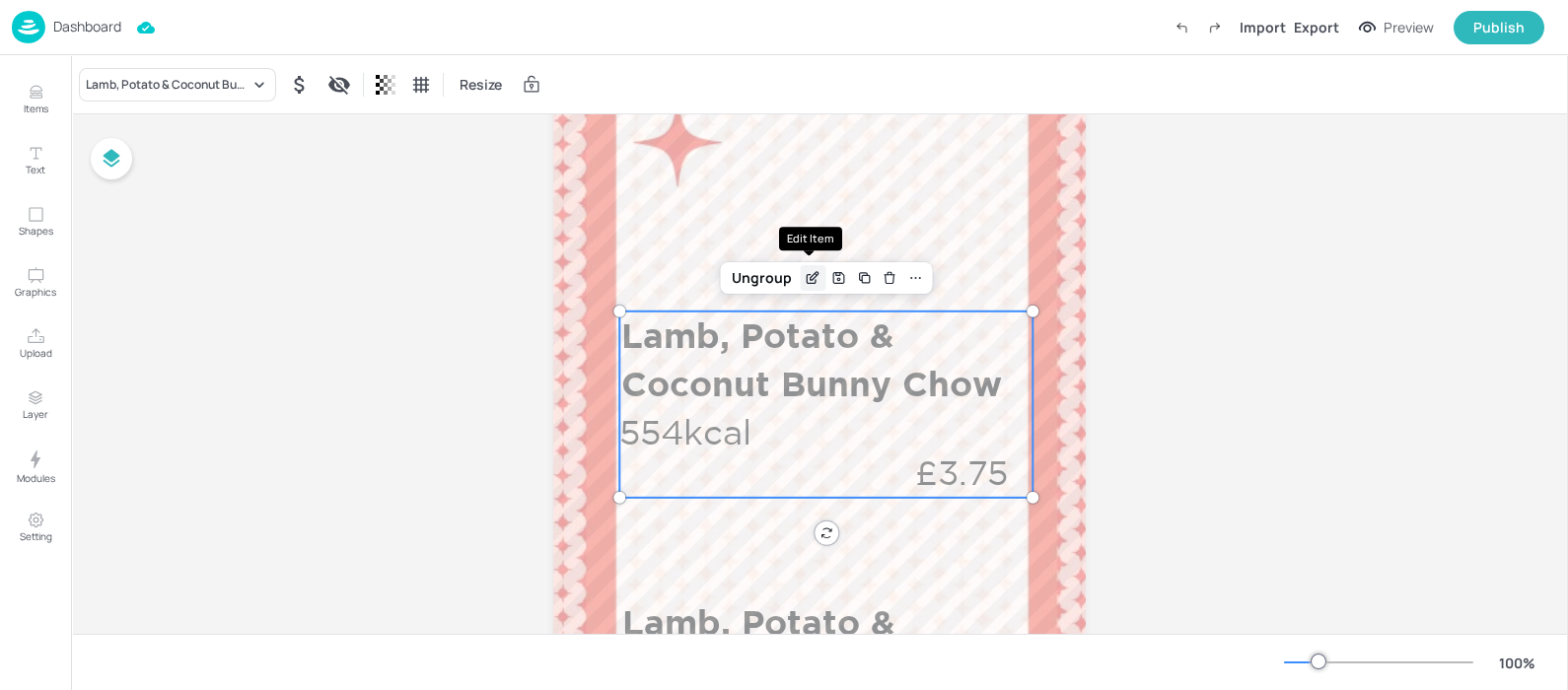 click 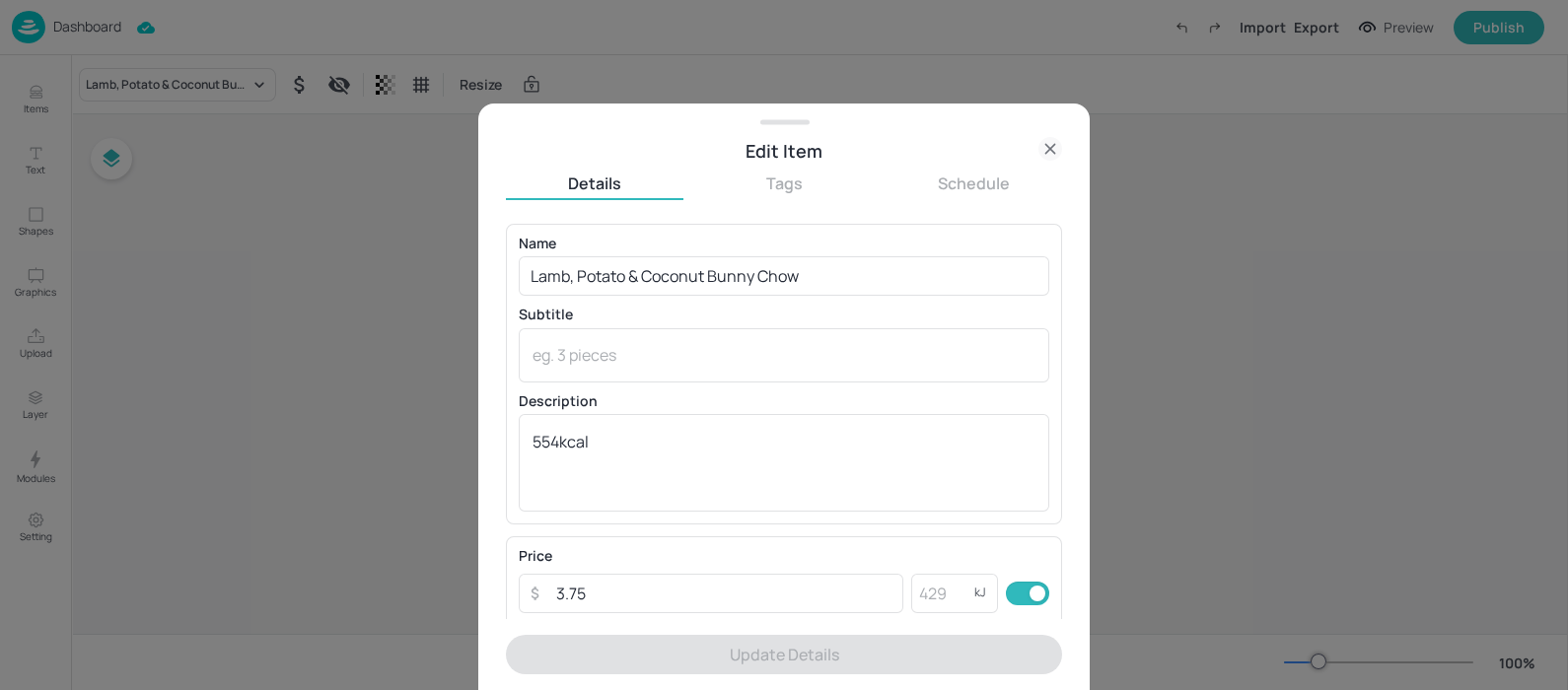 click 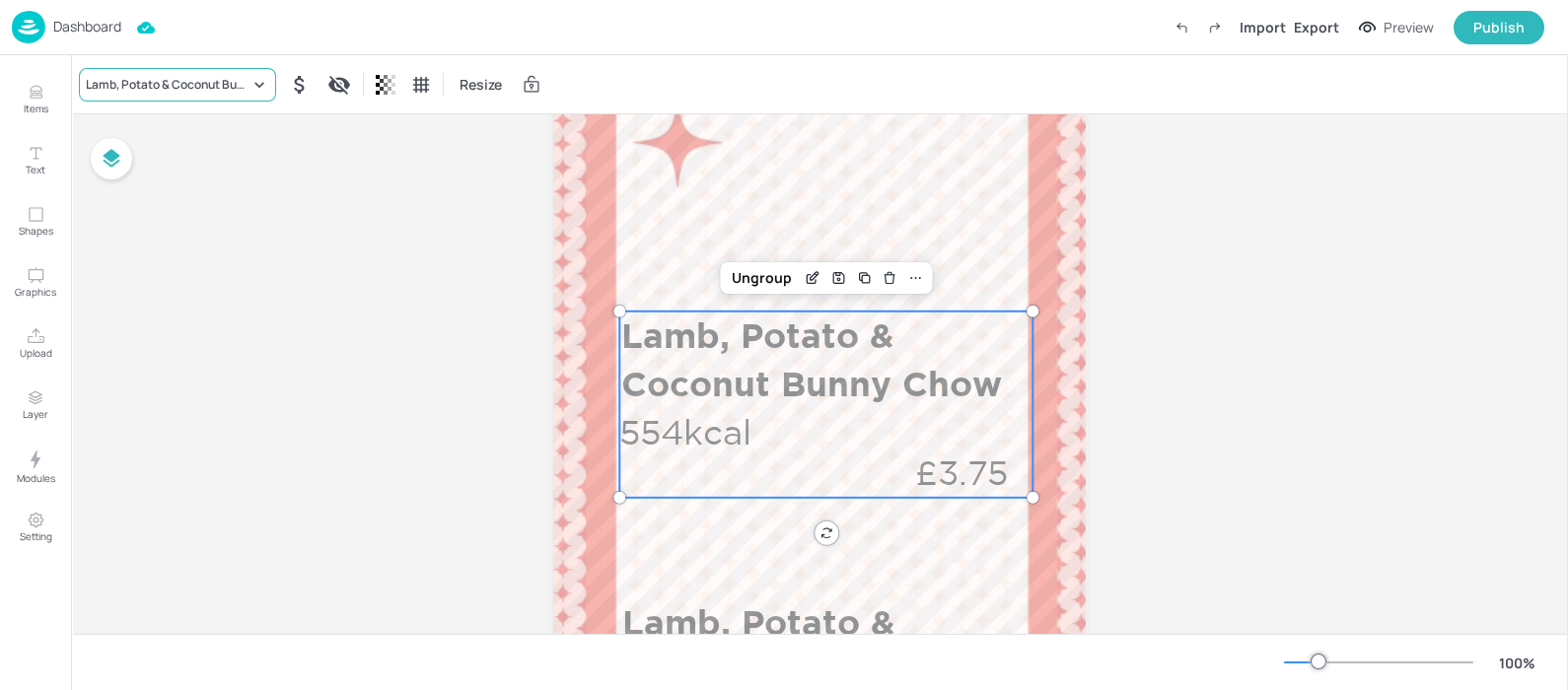 click on "Lamb, Potato & Coconut Bunny Chow" at bounding box center (178, 85) 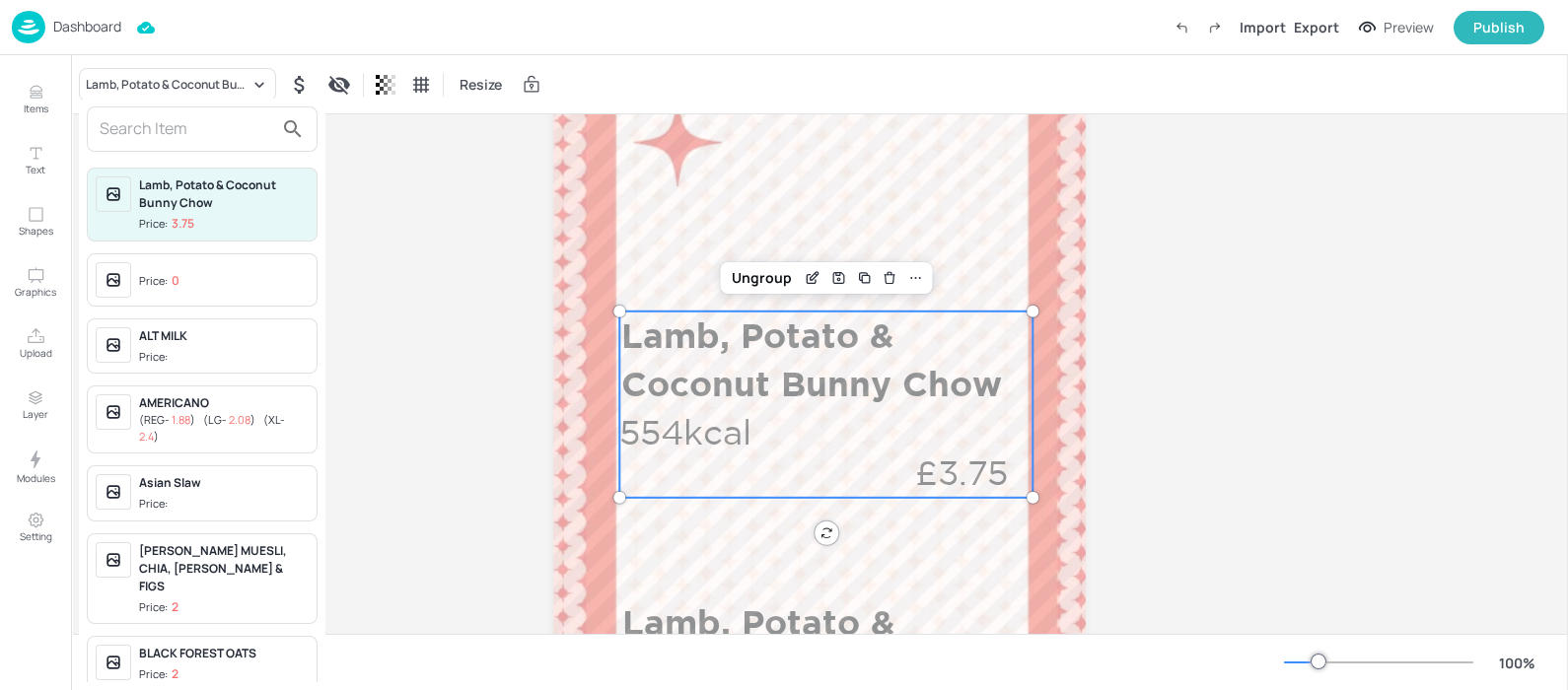 click at bounding box center [186, 129] 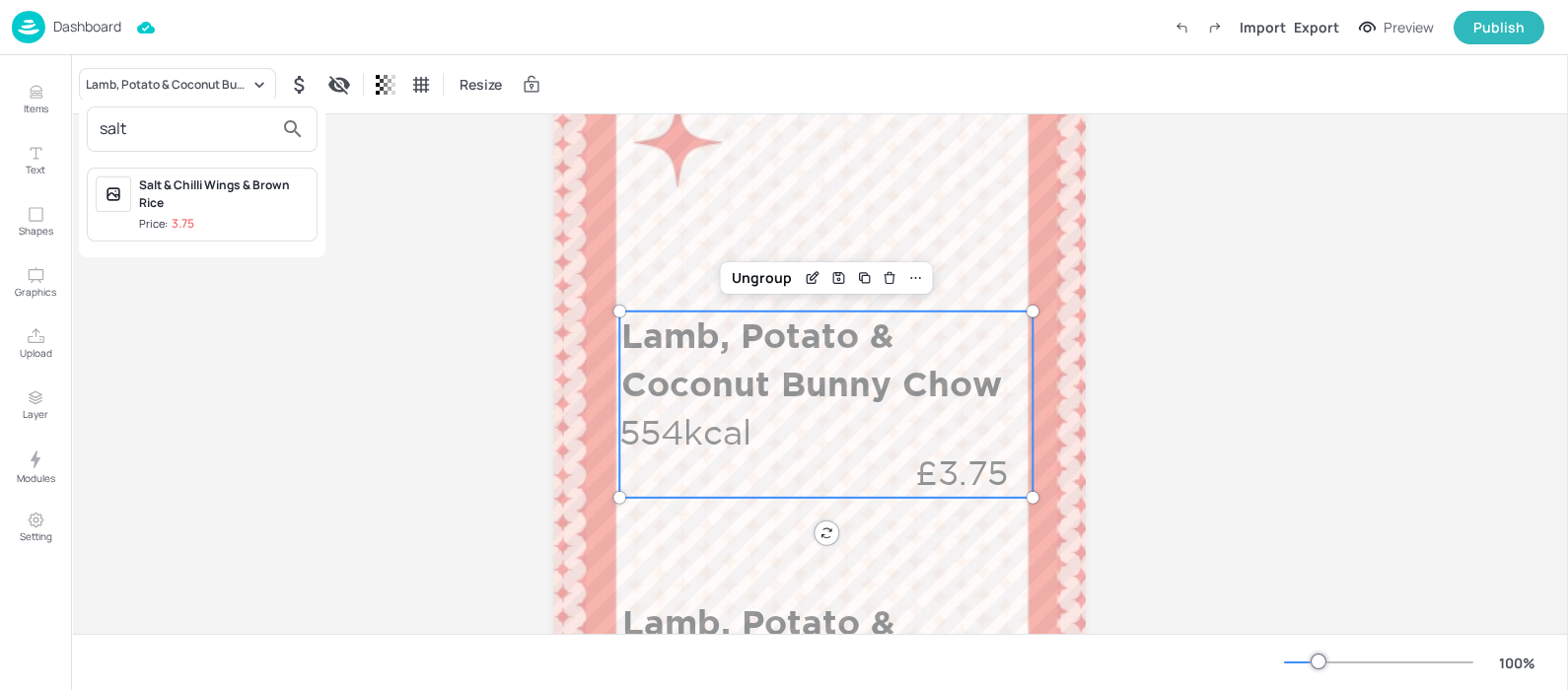 type on "salt" 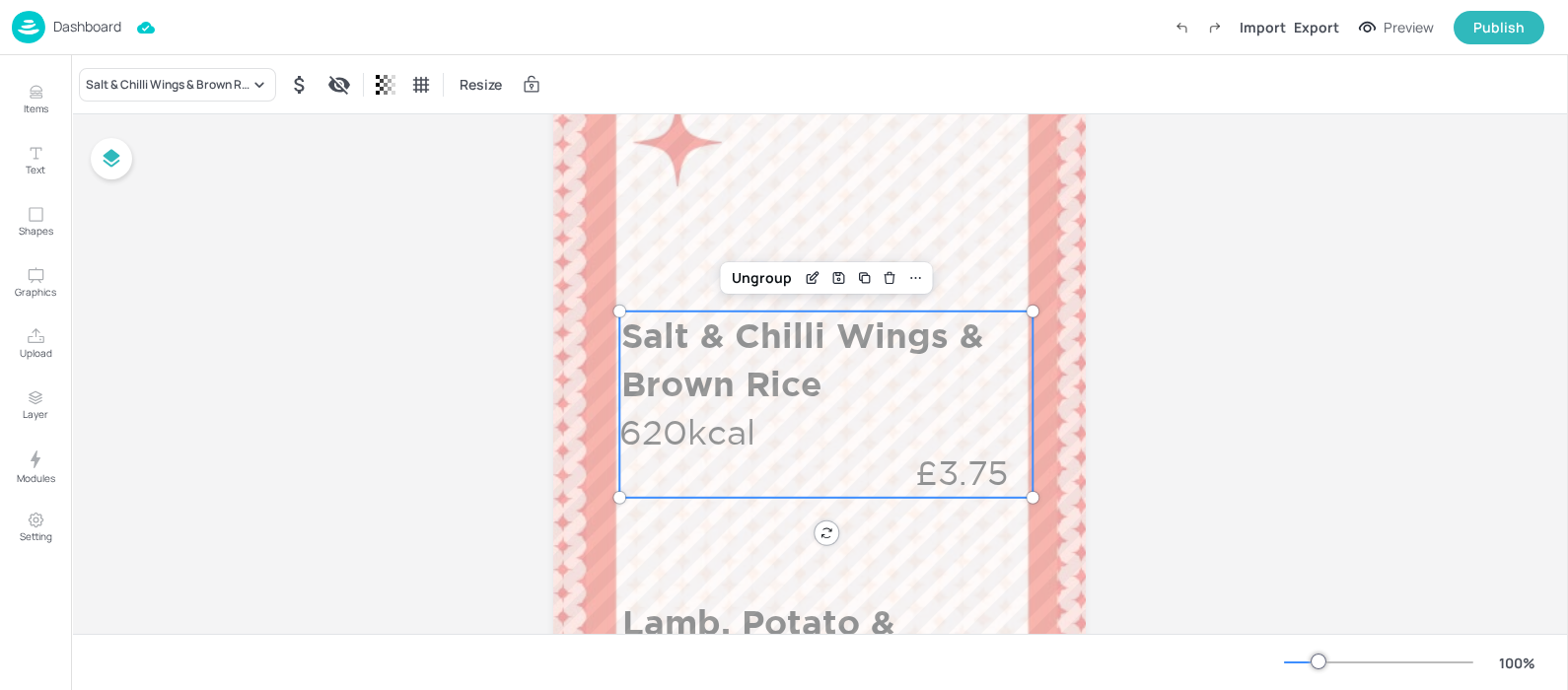 click on "Dashboard Import Export Preview Publish Items Text Shapes Graphics Upload Layer Modules Setting Items 190 Add Integrate Menu Data   Price: 0 ALT MILK Price: AMERICANO ( REG  -   1.88 ) ( LG  -   2.08 ) ( XL  -   2.4 ) Asian Slaw Price: BIRCHER MUESLI, CHIA, COCONUT & FIGS Price: 2 BLACK FOREST OATS Price: 2 BLUEBERRY MATCHA LATTE Price: 4.12 BRIE & BACON CROISSANT Price: 2.75 BRIE & BACON CROISSANT Price: 2.75 Babaganoush Price: Babaganoush Price: Bad Boy Bondas Giant Yorky Wrap  Price: 4 Baked Beans Price: Baked Polenta Fries Price: Baked Polenta Fries Price: Barbdekude Turkish BBQ Chicken Price: 4 Battered Haddock & Chips Price: 4 Beef Lasagna Price: 4 Black Bean Price: Breaded Haddock & Chips Price: 4 Breaded Scampi & Chips Price: 4 Brown Rice & Sweet Pea Salad Price: Bulgogi Chicken Stir Fry-Noodles Green Veg & Peanuts Price: 4.1 CAPPUCCINO ( REG  -   1.83 ) ( LG  -   2.08 ) ( XL  -   2.4 ) CHAI LATTE ( REG  -   ) ( LG  -   2.58 ) ( XL  -   ) CHICKEN & MUSHROOM PIE Price: 2" at bounding box center [784, 345] 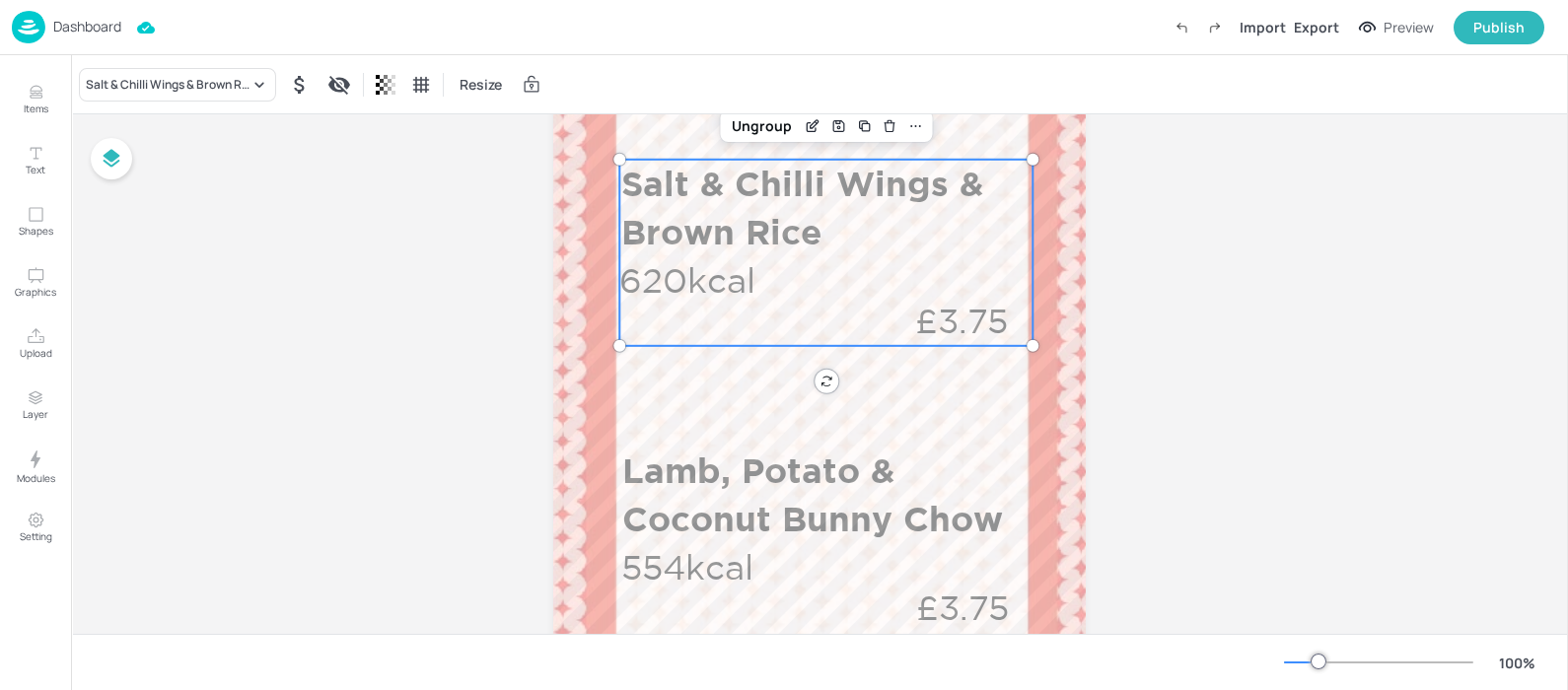 scroll, scrollTop: 724, scrollLeft: 0, axis: vertical 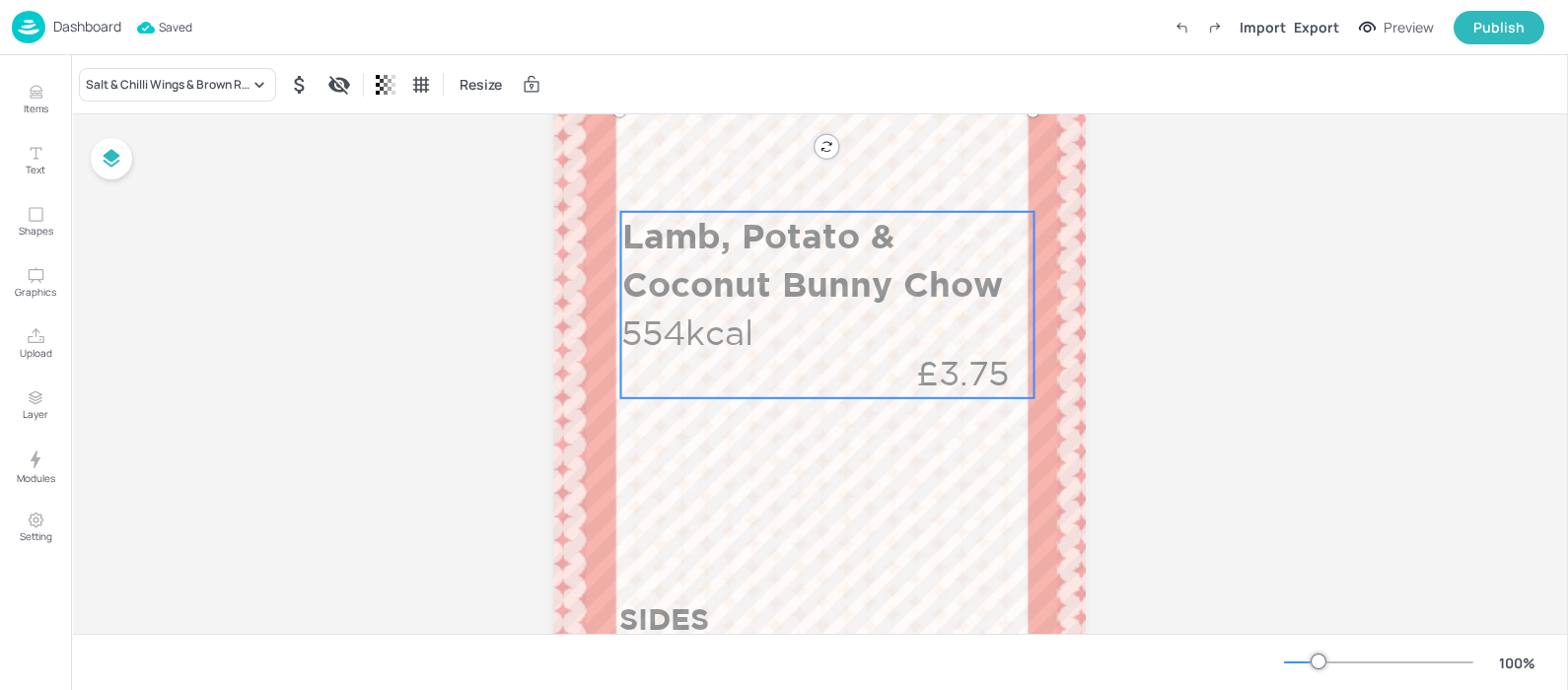 click on "Lamb, Potato & Coconut Bunny Chow" at bounding box center (813, 259) 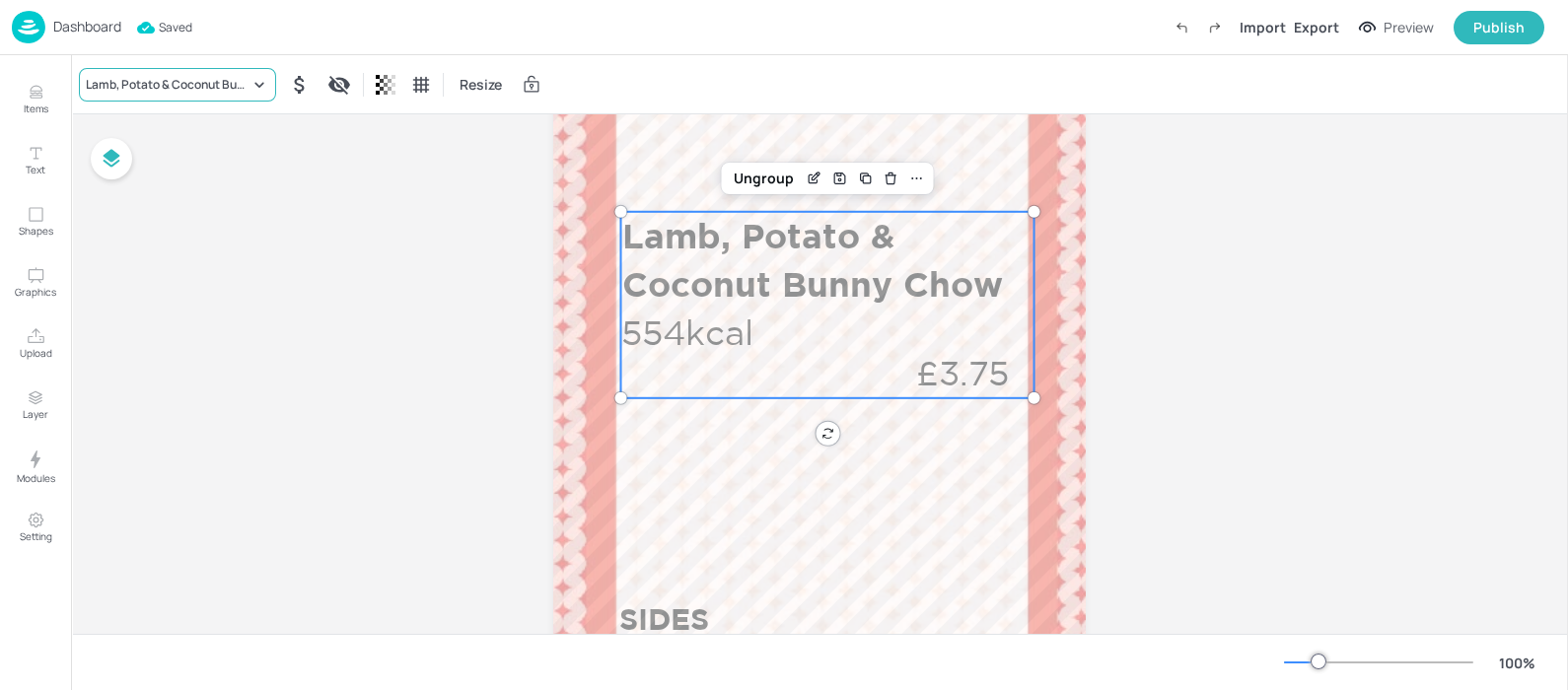 click on "Lamb, Potato & Coconut Bunny Chow" at bounding box center [168, 85] 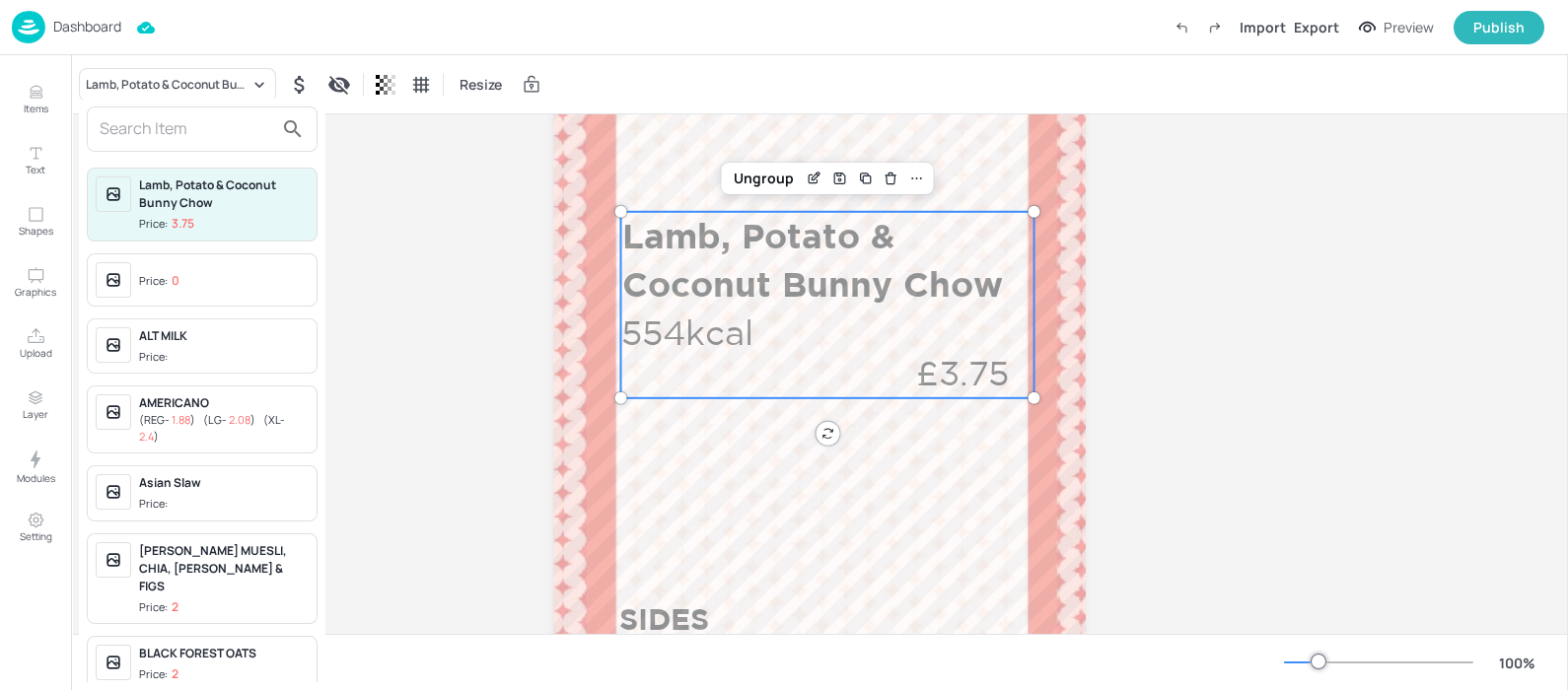 click at bounding box center (784, 345) 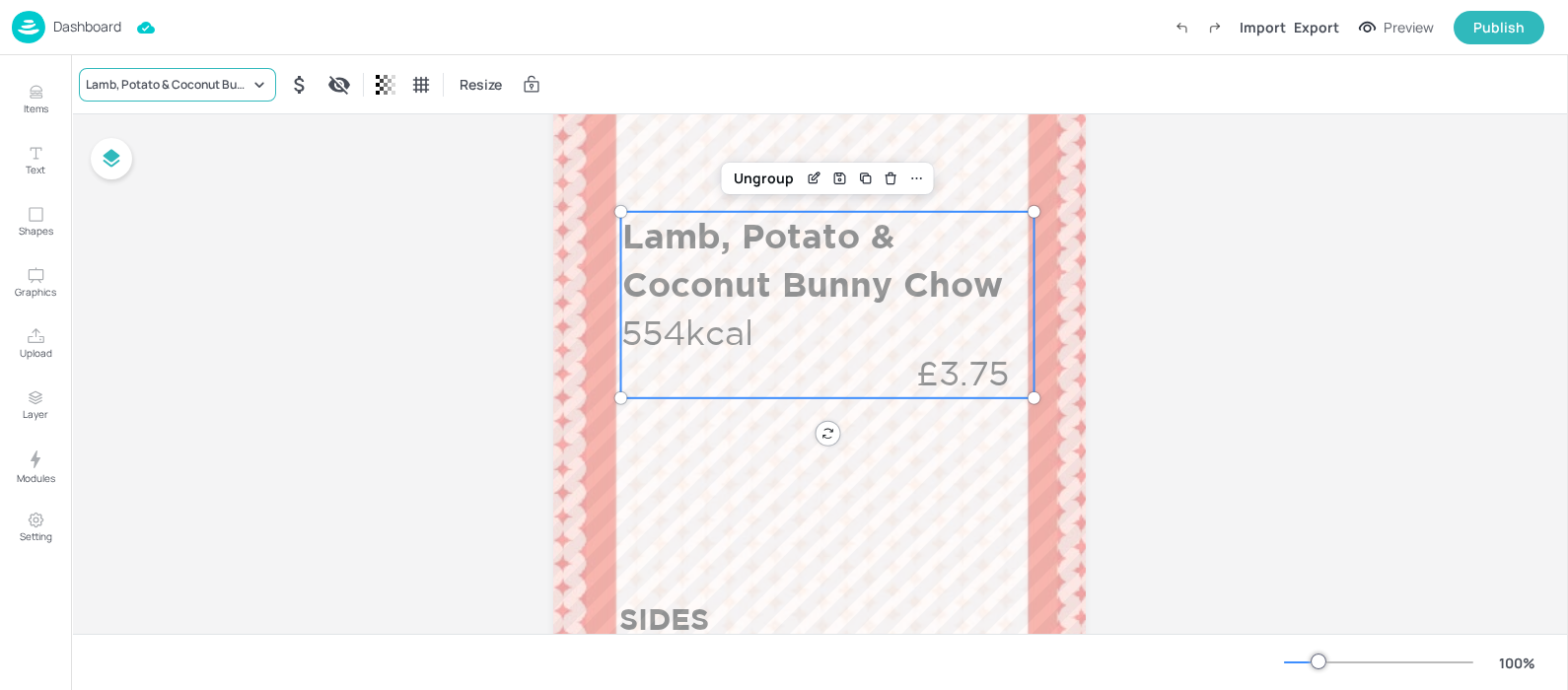 click 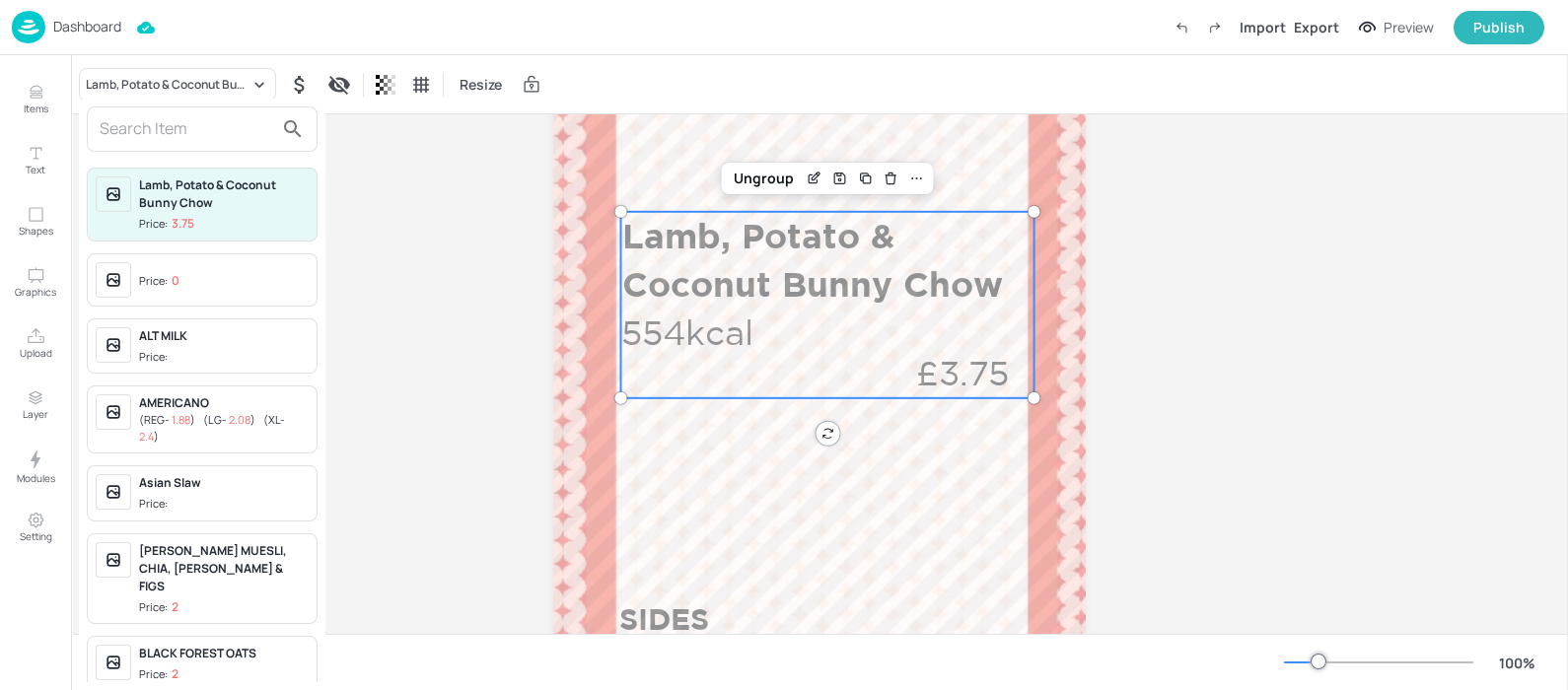 click at bounding box center [186, 129] 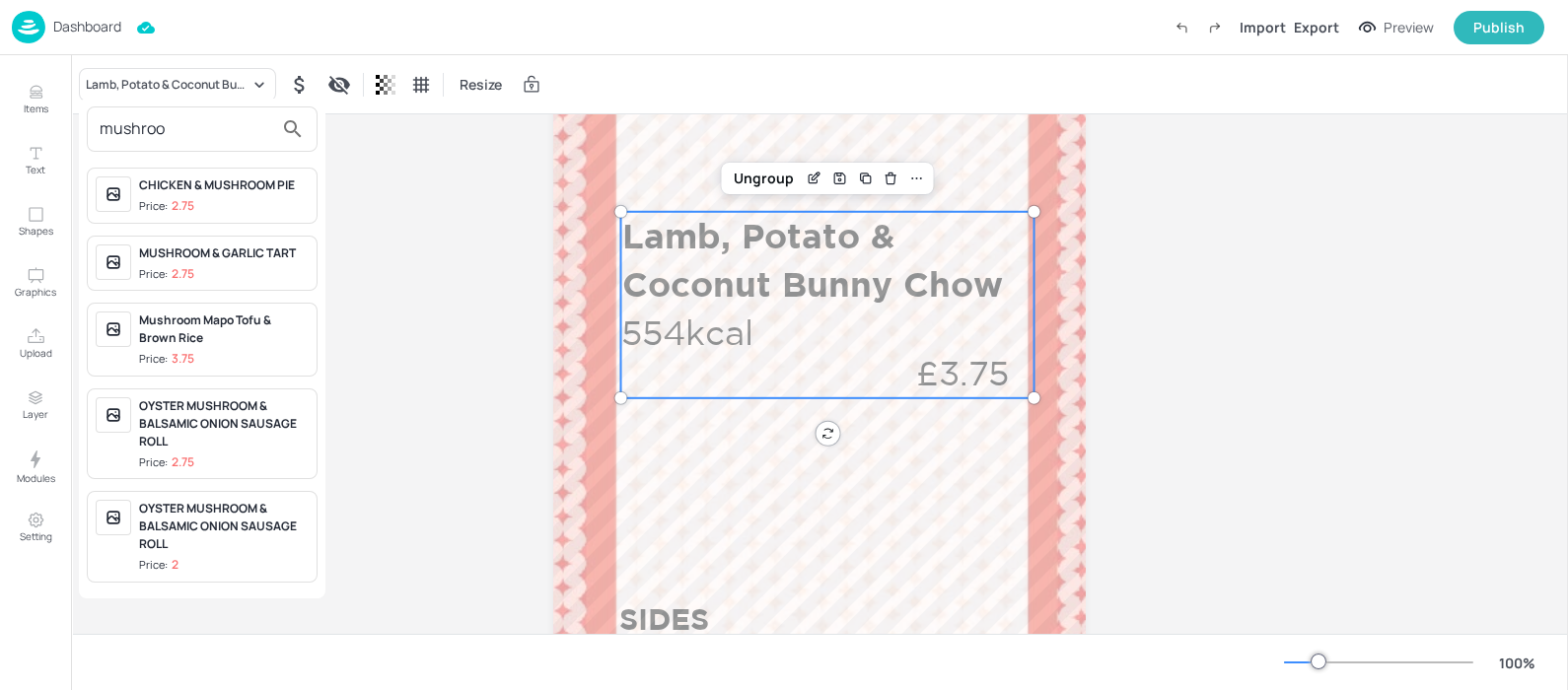 type on "mushroo" 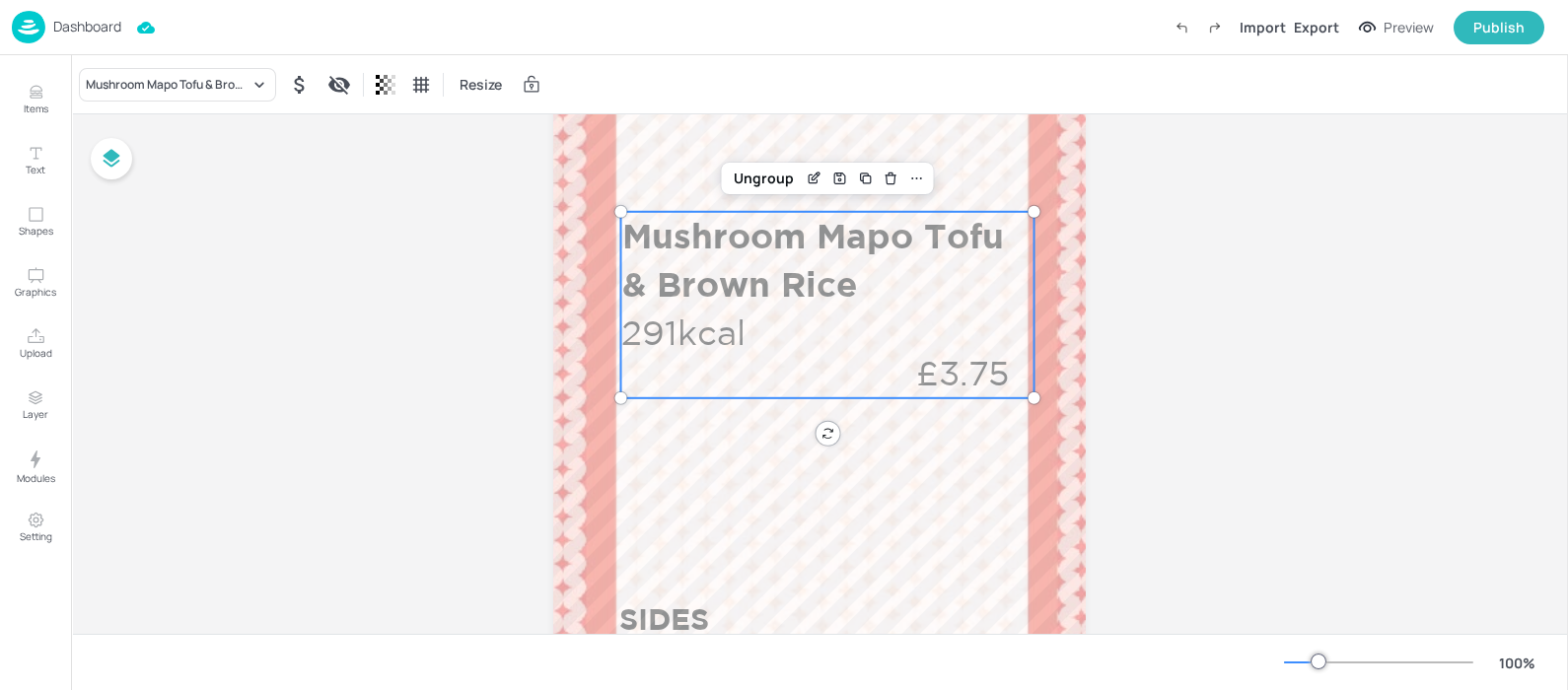 drag, startPoint x: 1560, startPoint y: 336, endPoint x: 1570, endPoint y: 375, distance: 40.261644 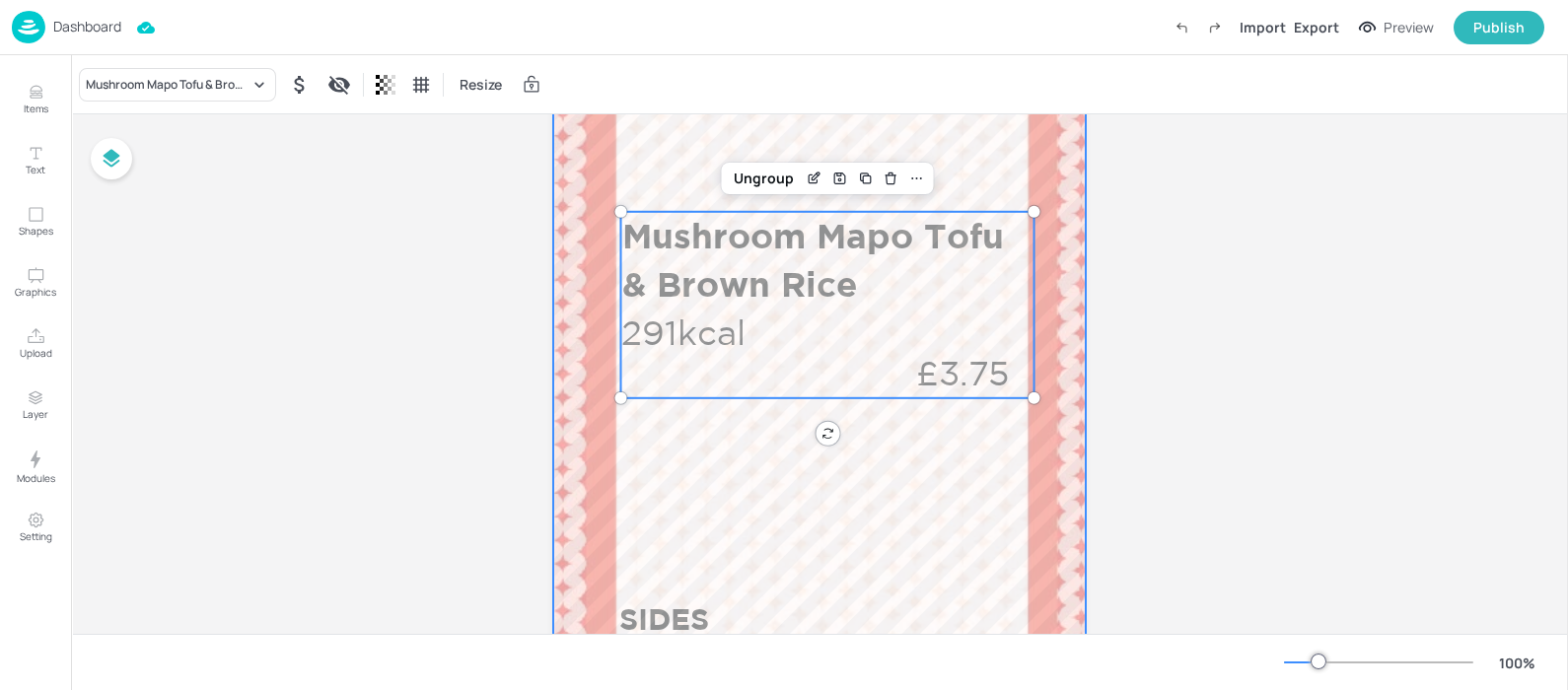 click at bounding box center [820, 399] 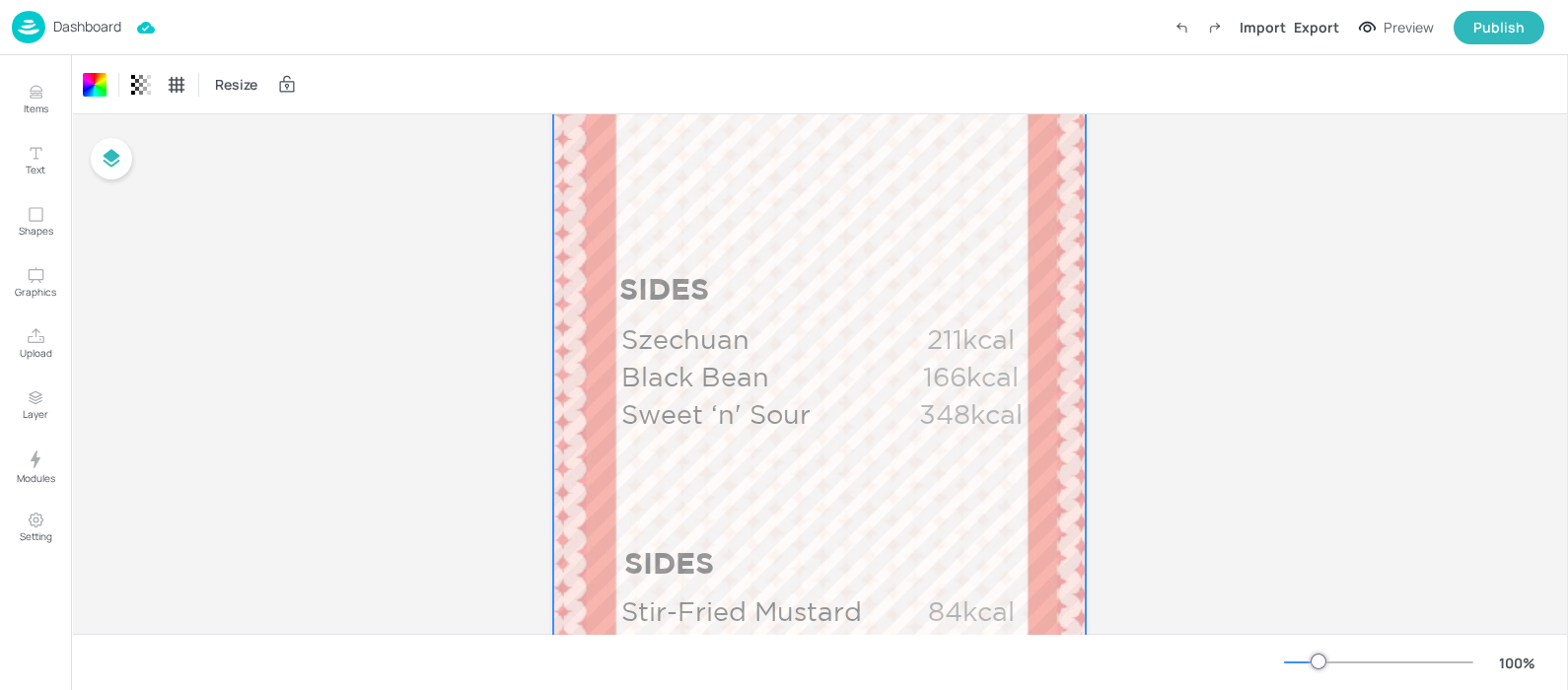 scroll, scrollTop: 1072, scrollLeft: 0, axis: vertical 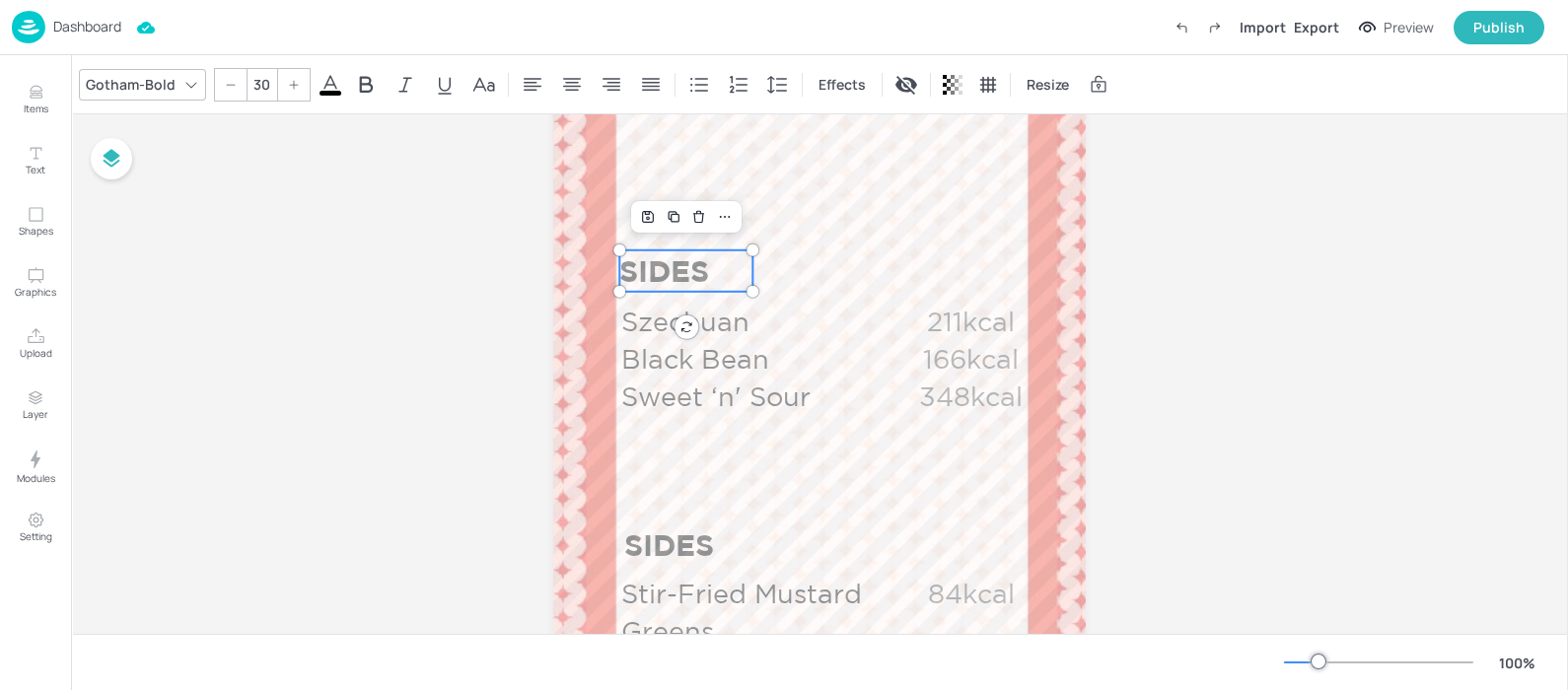 click on "SIDES" at bounding box center [664, 271] 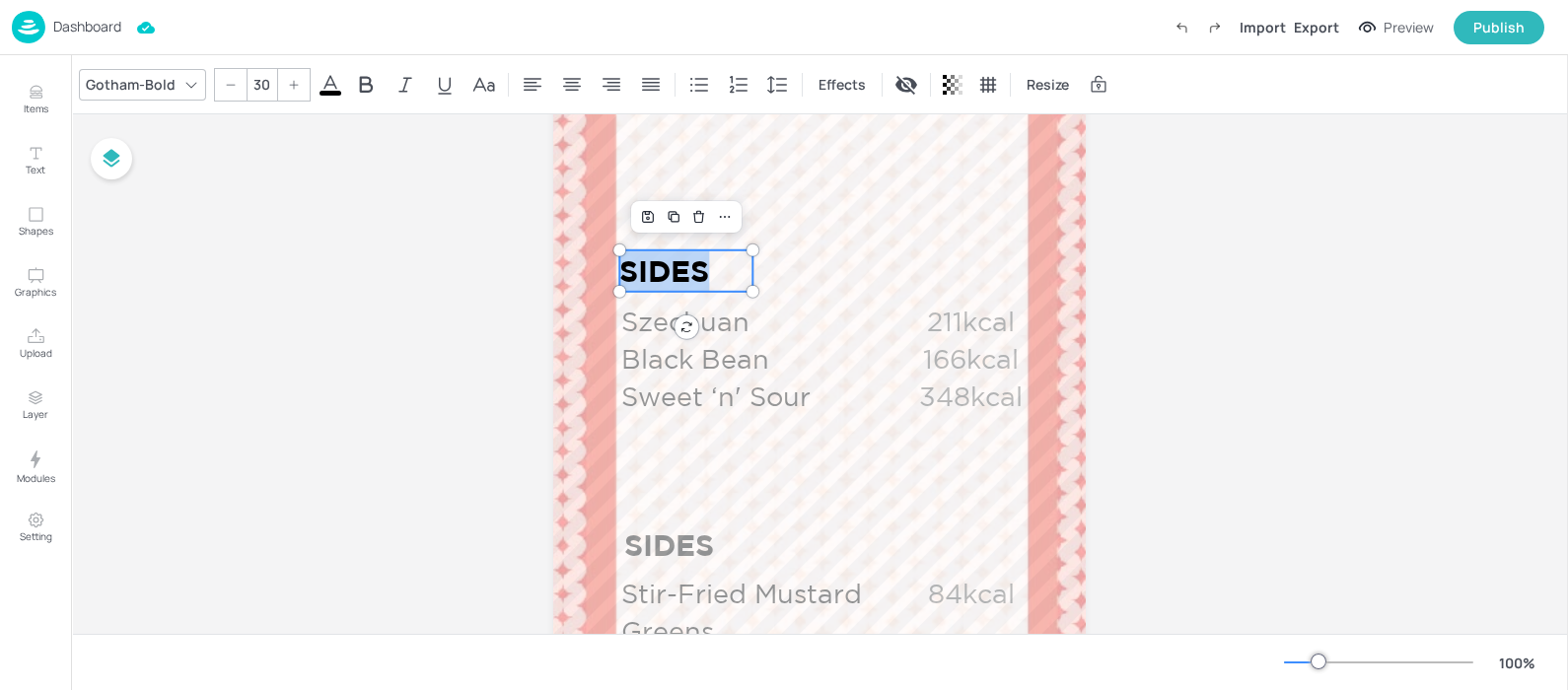 click on "SIDES" at bounding box center (664, 271) 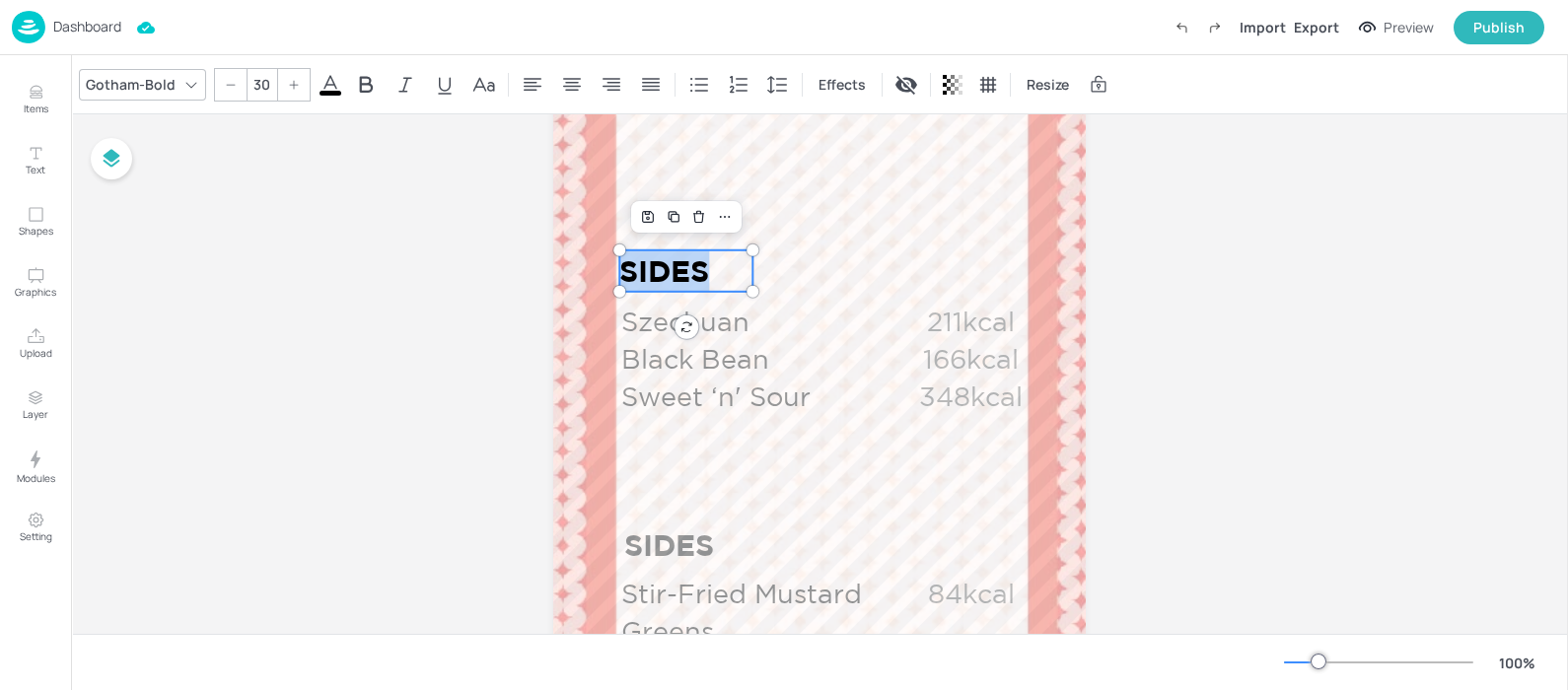 type 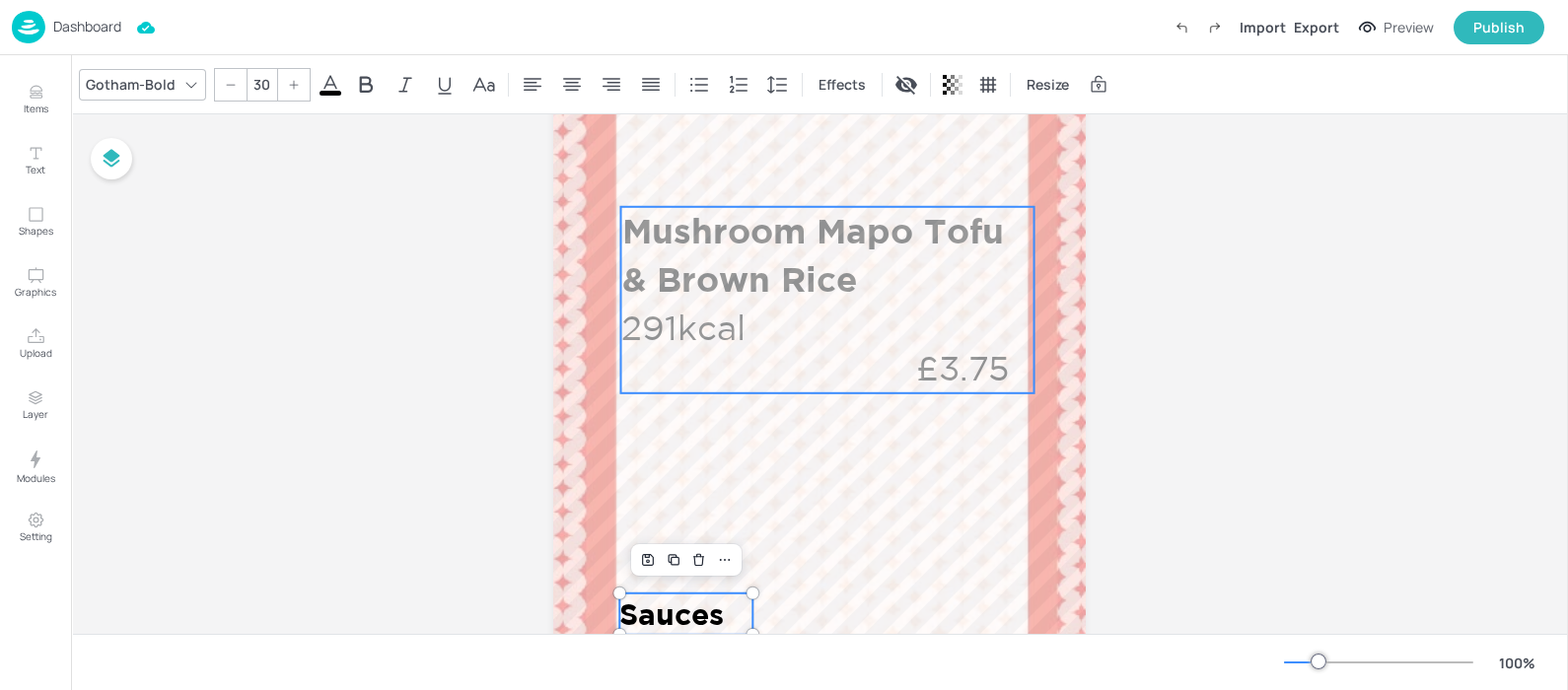 scroll, scrollTop: 729, scrollLeft: 0, axis: vertical 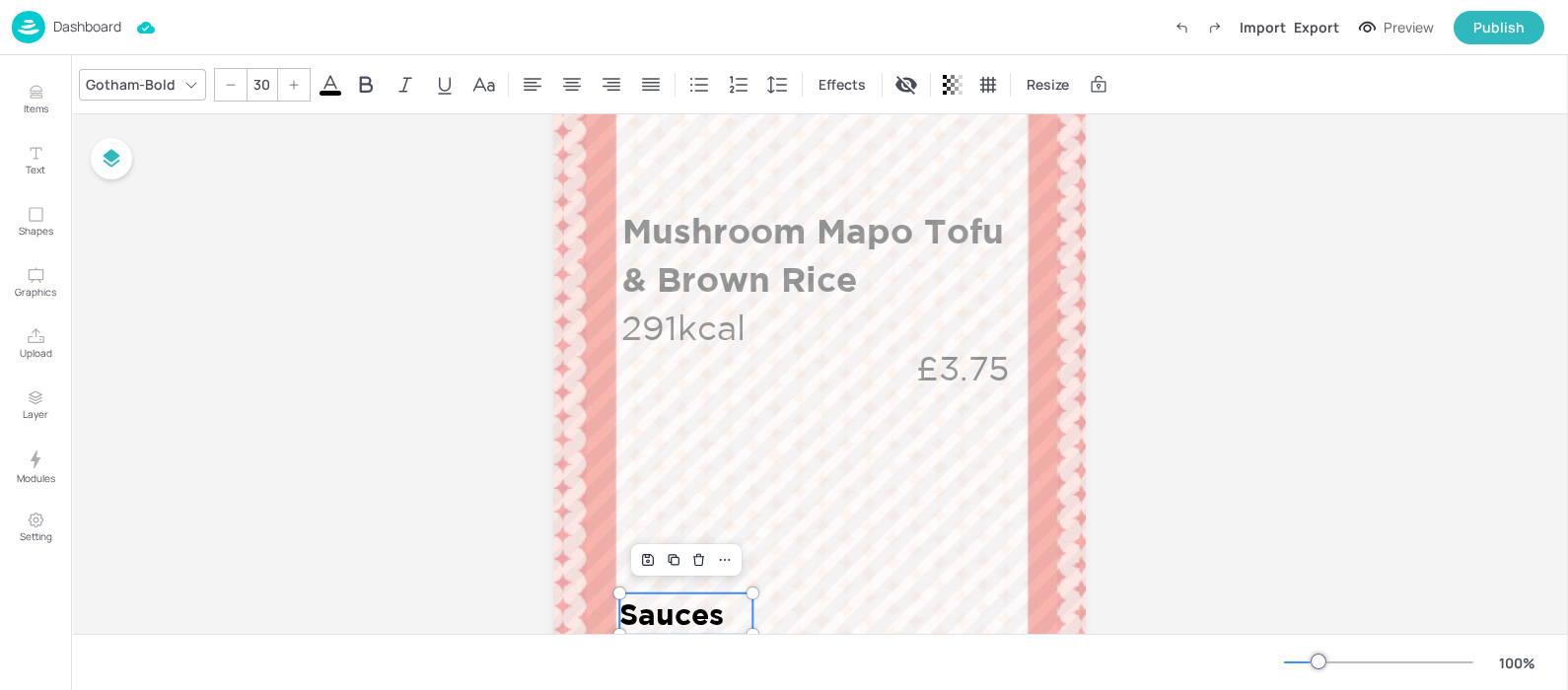 click on "Board  AEGON_LUNCH_COUNTER_3_WK1_03_WED   Sauces Szechuan 211kcal Salt & Chilli Wings & Brown Rice 620kcal £3.75 Mushroom Mapo Tofu & Brown Rice 291kcal £3.75 SIDES Black Bean 166kcal Sweet ‘n' Sour 348kcal Stir-Fried Mustard Greens 84kcal Sauces" at bounding box center (820, 387) 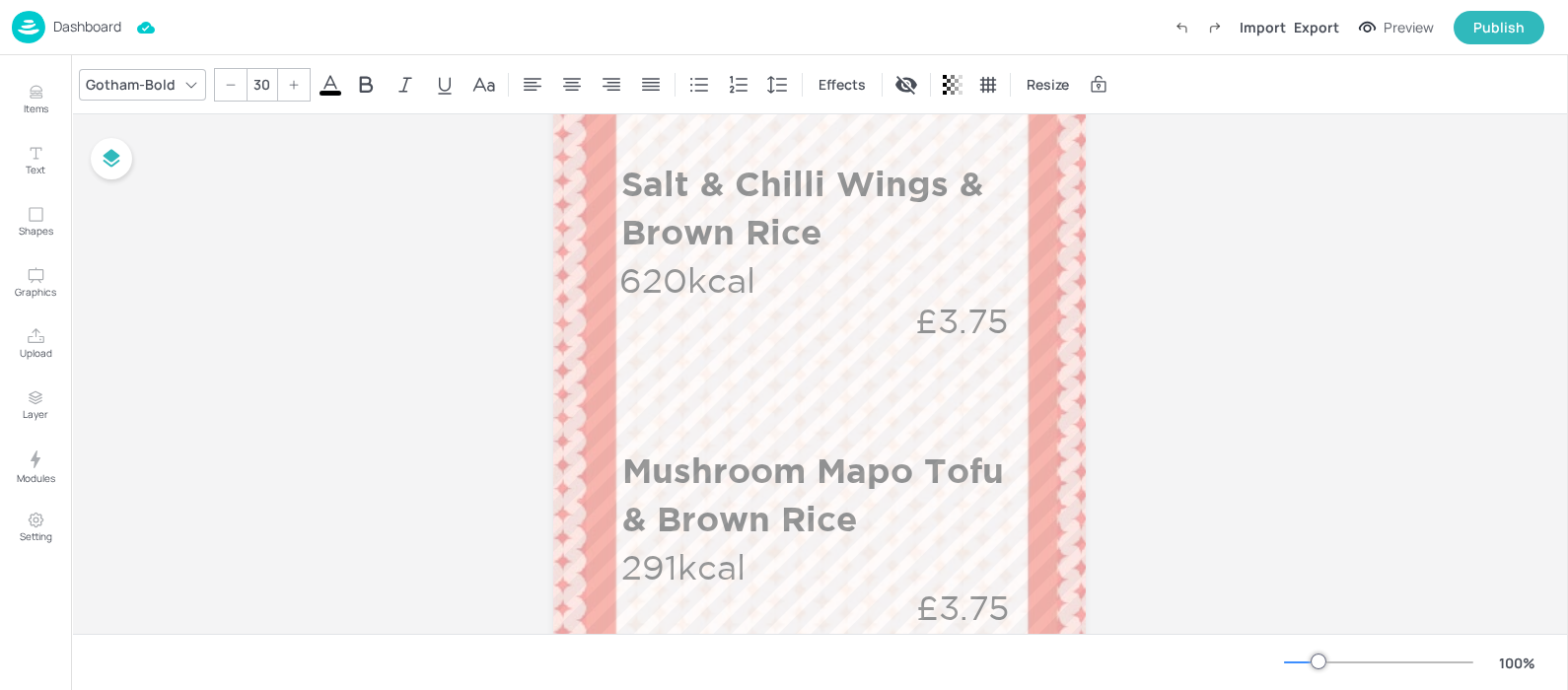 scroll, scrollTop: 477, scrollLeft: 0, axis: vertical 